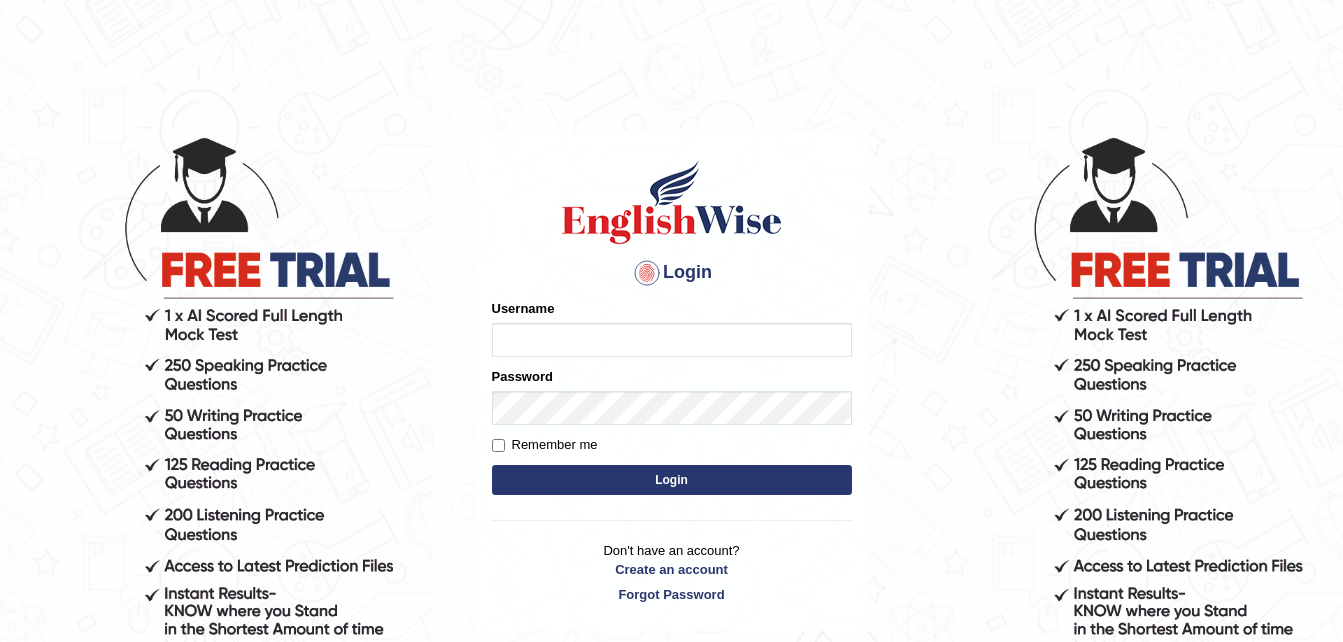scroll, scrollTop: 0, scrollLeft: 0, axis: both 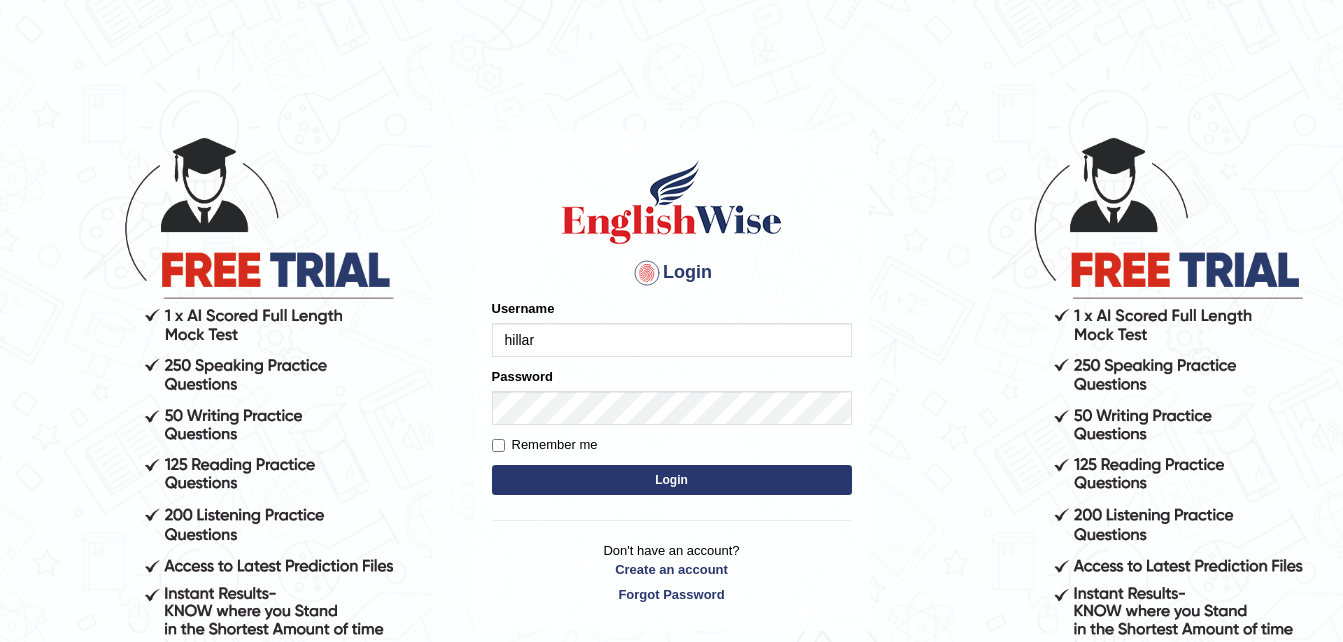 type on "[FIRST]" 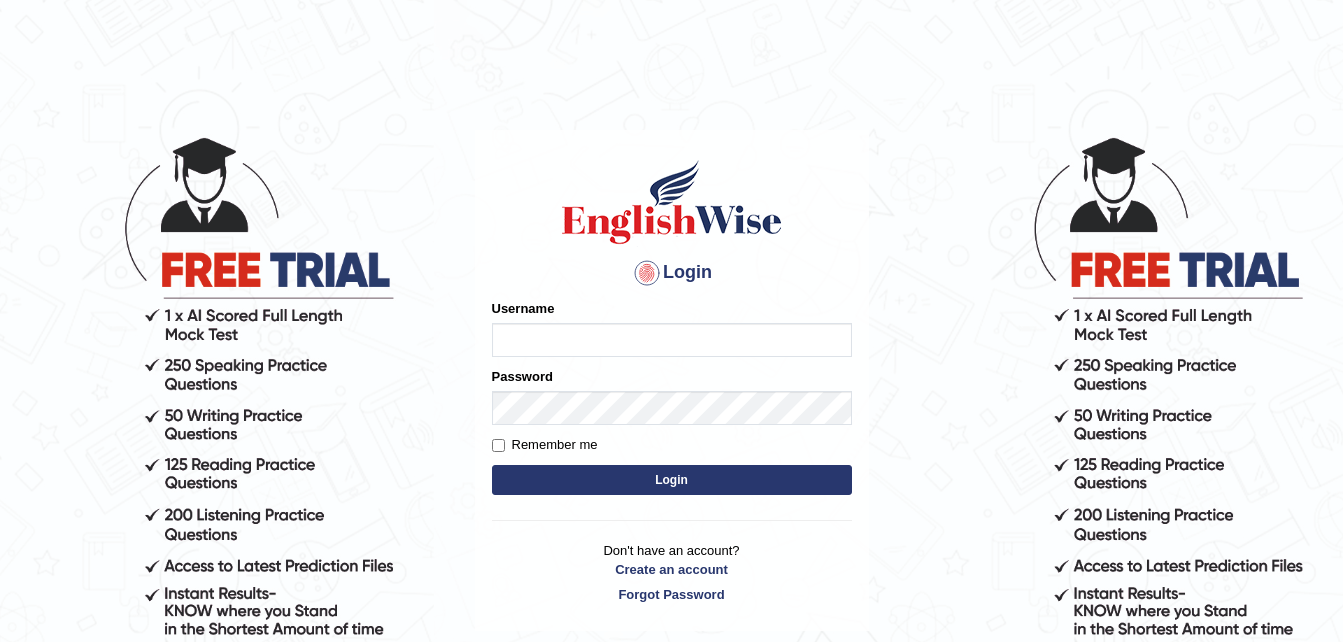scroll, scrollTop: 0, scrollLeft: 0, axis: both 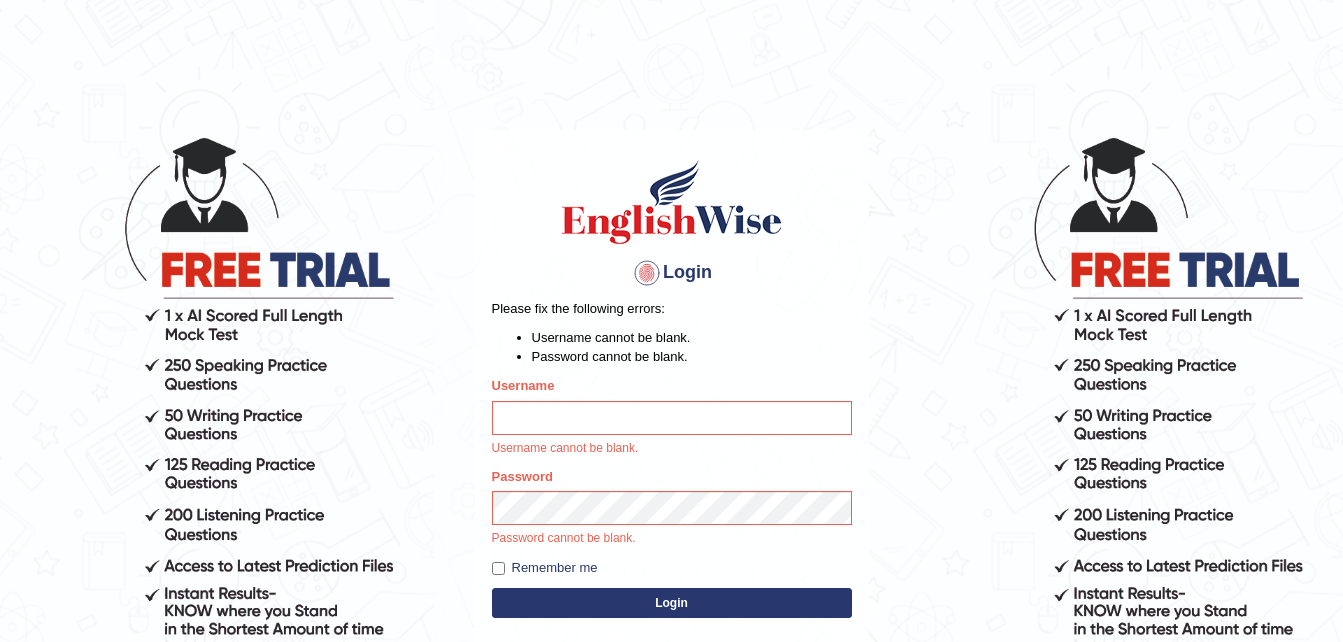 type on "h" 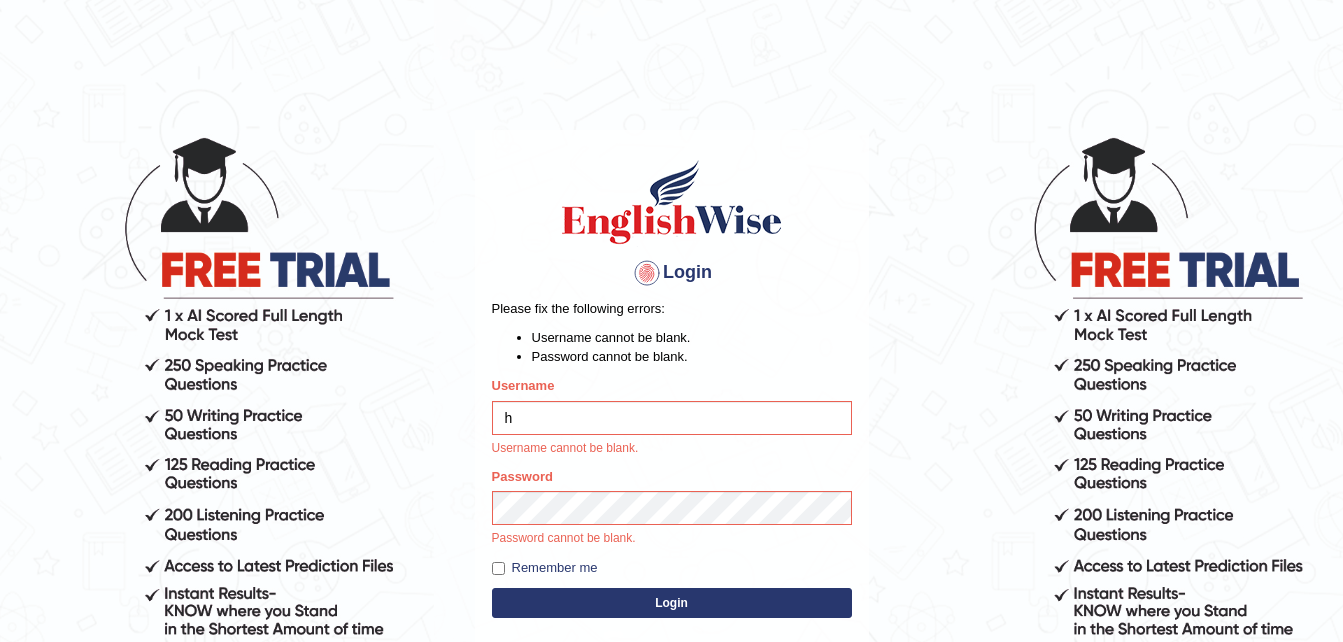 click on "h" at bounding box center (672, 418) 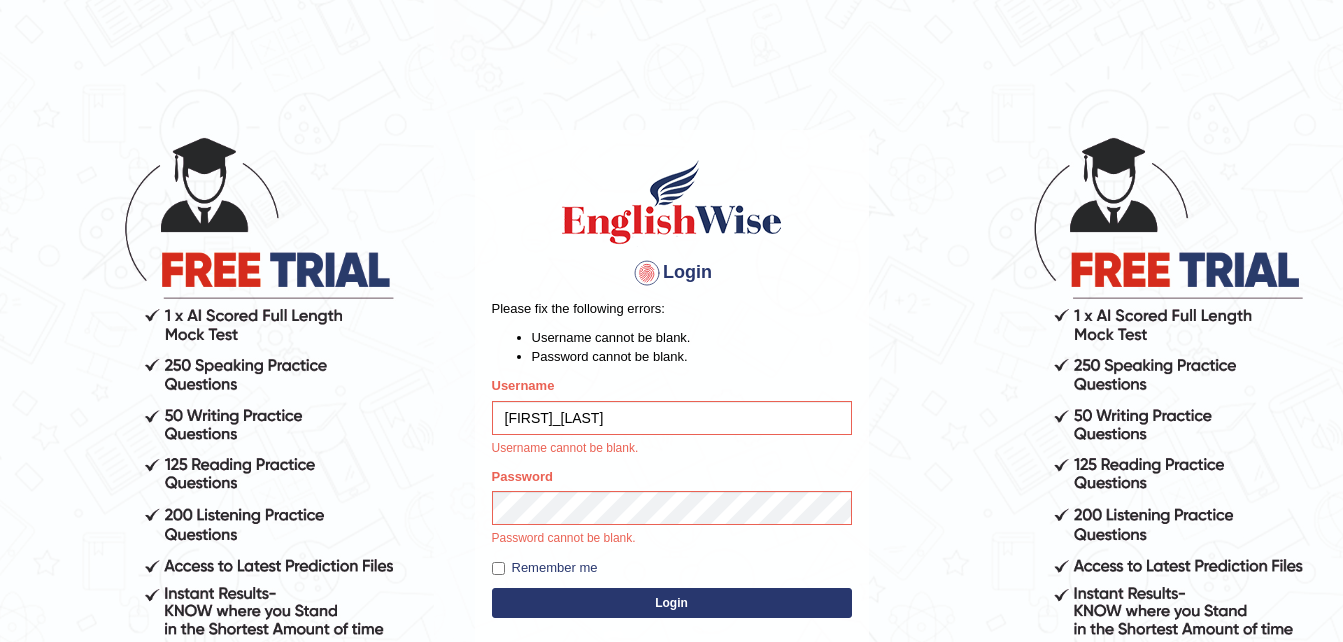 type on "hillary_parramatta" 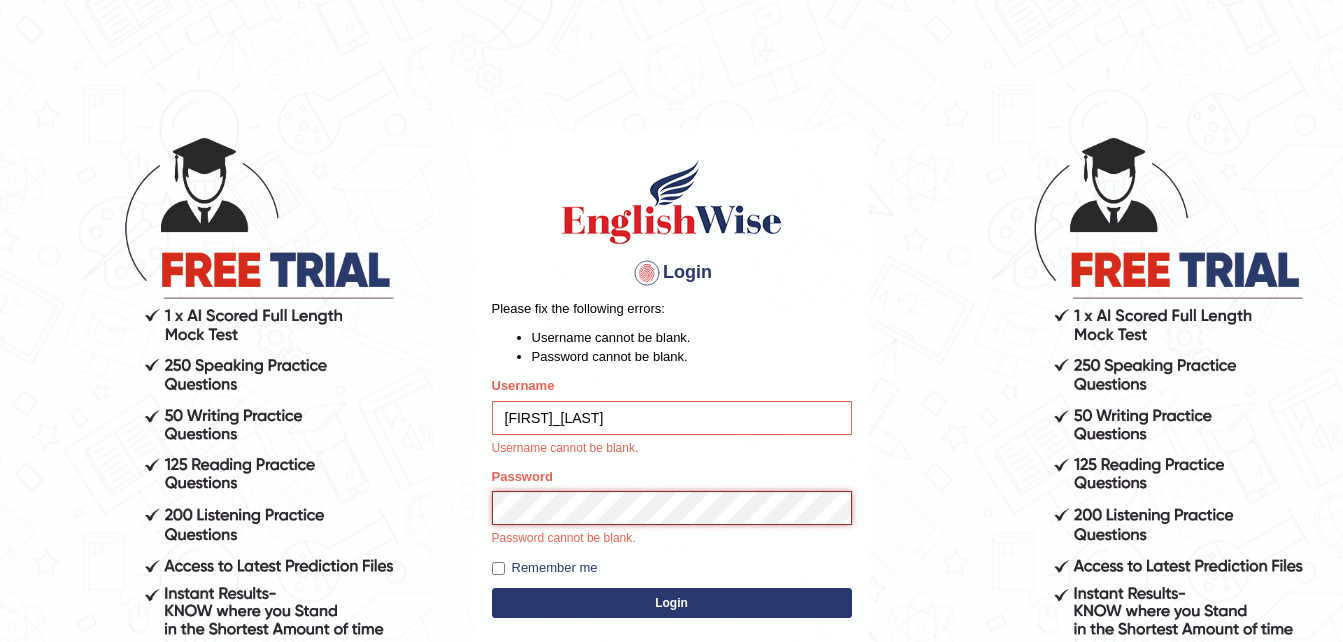 click on "Password
Password cannot be blank." at bounding box center [672, 507] 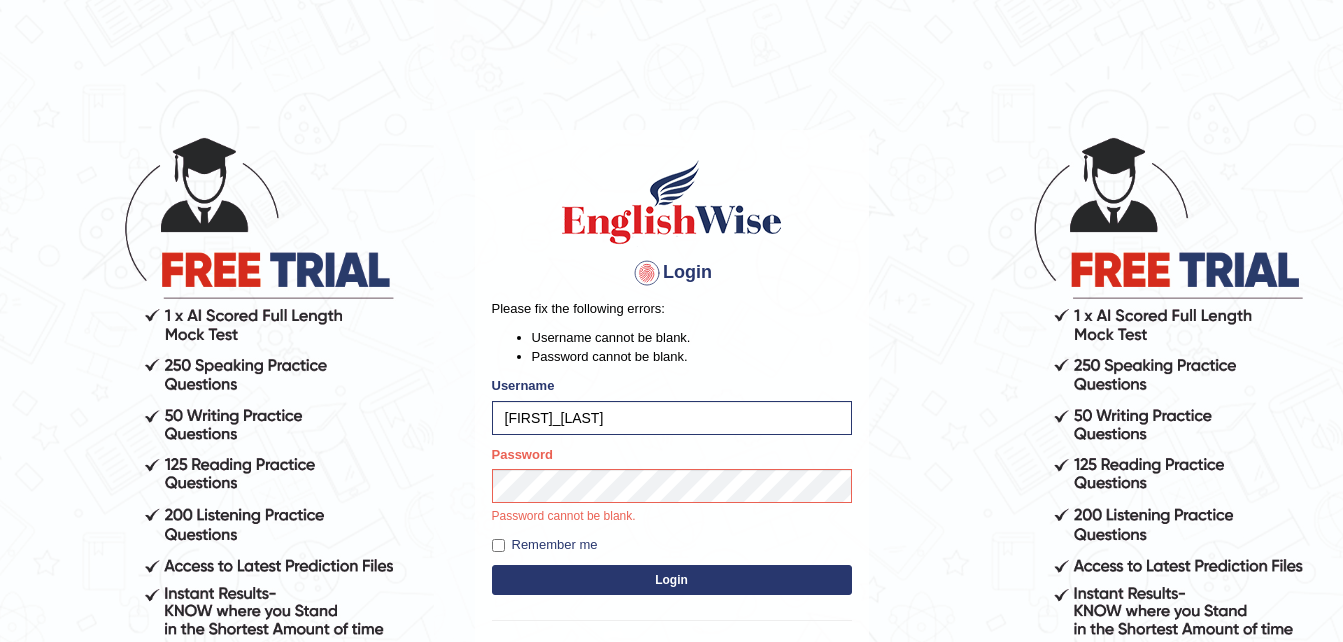click on "Login
Please fix the following errors: Username cannot be blank. Password cannot be blank.
Username
hillary_parramatta
Password
Password cannot be blank.
Remember me
Login
Don't have an account?
Create an account
Forgot Password" at bounding box center (672, 430) 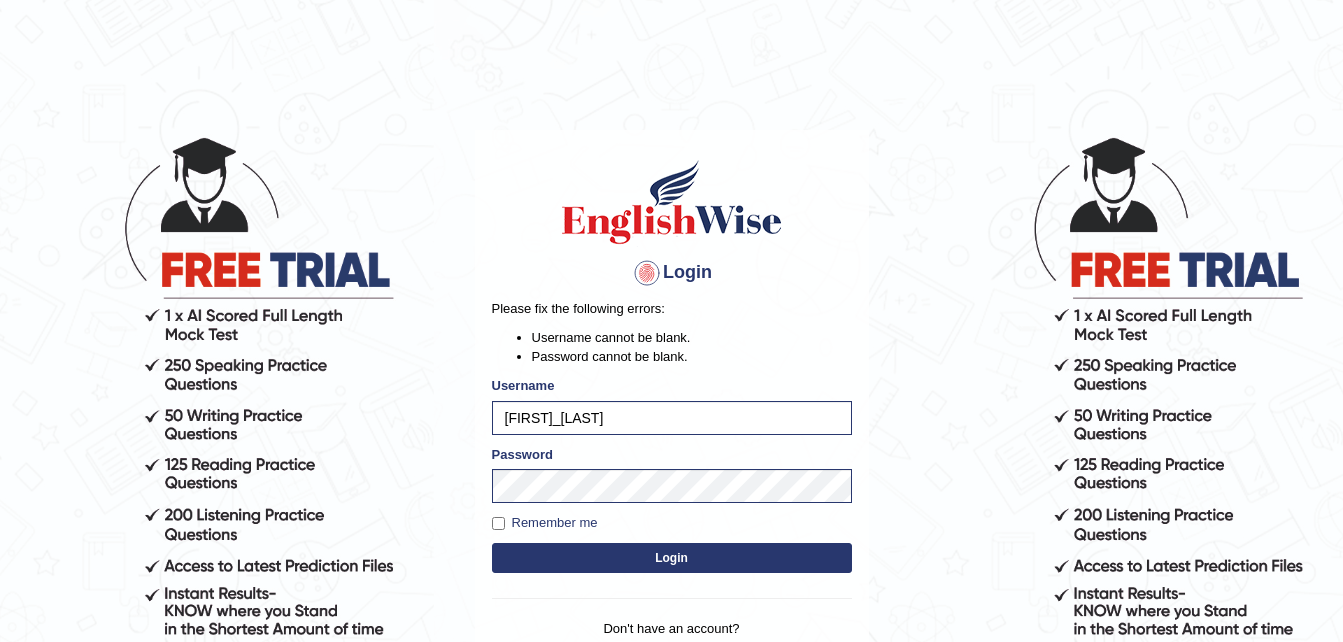 click on "Login" at bounding box center [672, 558] 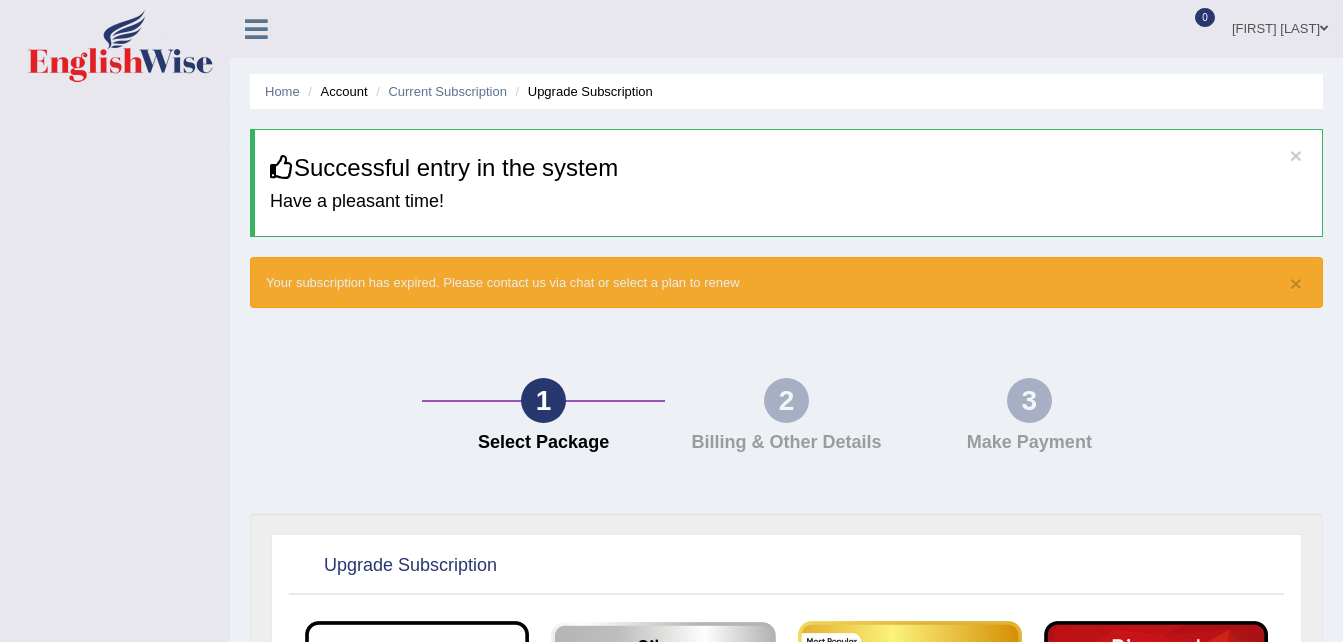 scroll, scrollTop: 0, scrollLeft: 0, axis: both 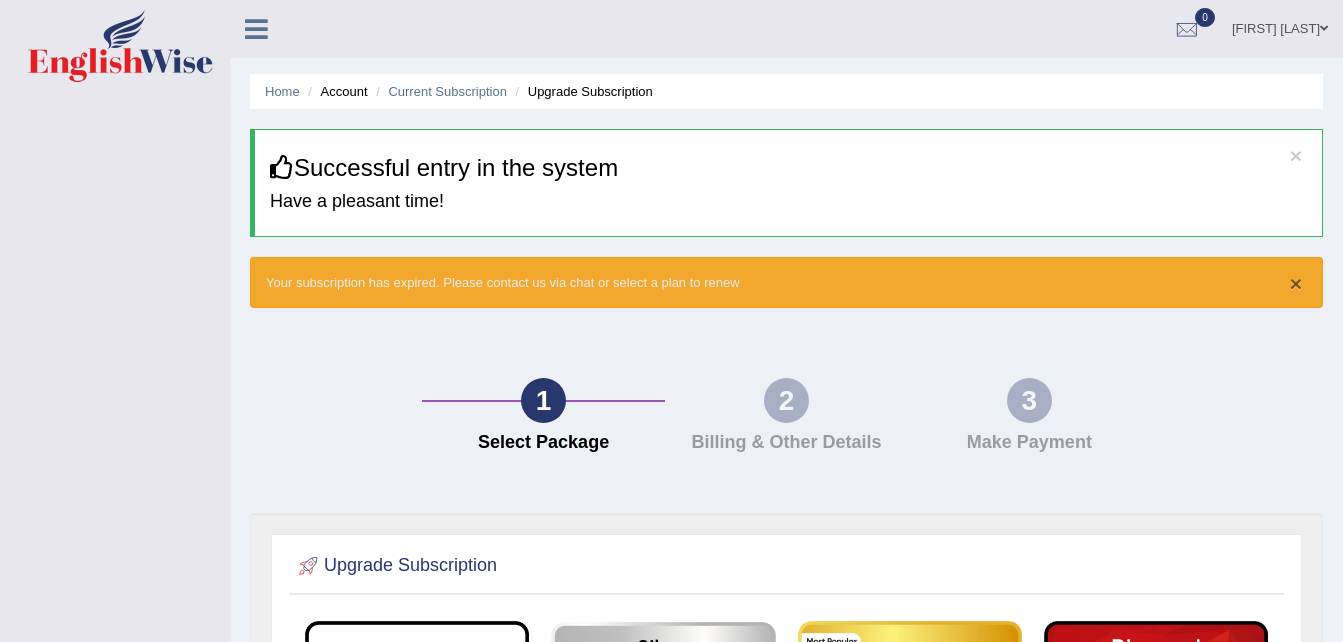 click on "×" at bounding box center [1296, 283] 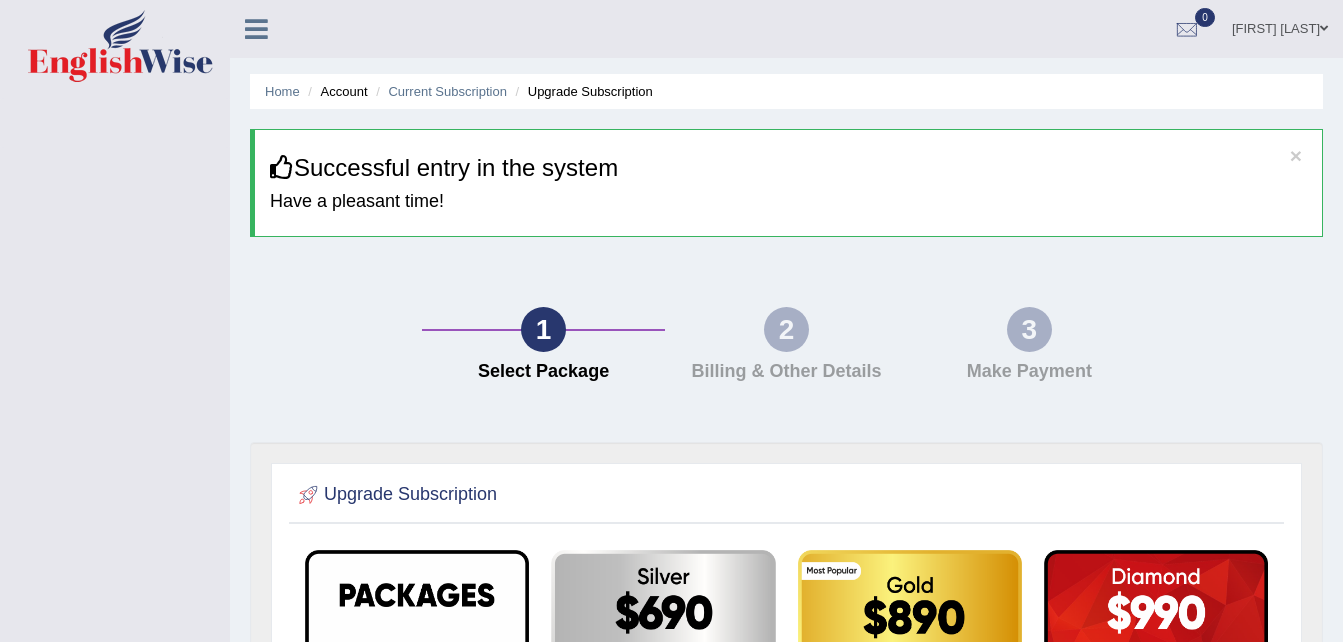 click on "×
Successful entry in the system Have a pleasant time!" at bounding box center [786, 183] 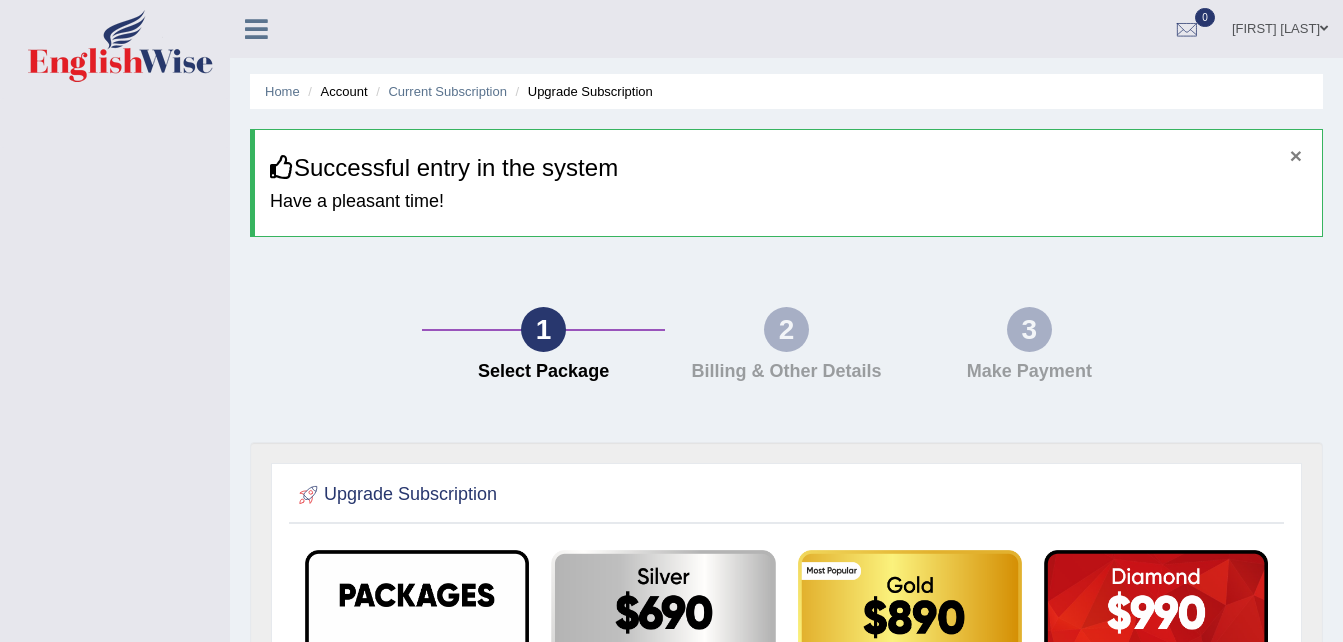 click on "×" at bounding box center (1296, 155) 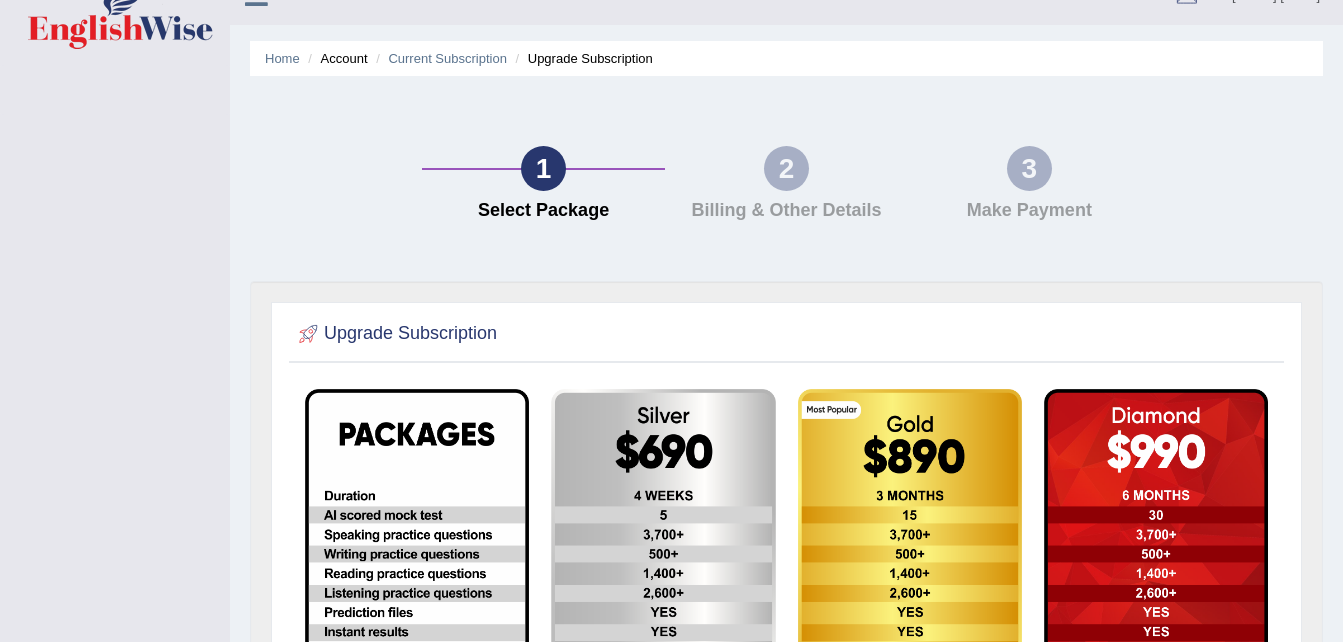 scroll, scrollTop: 0, scrollLeft: 0, axis: both 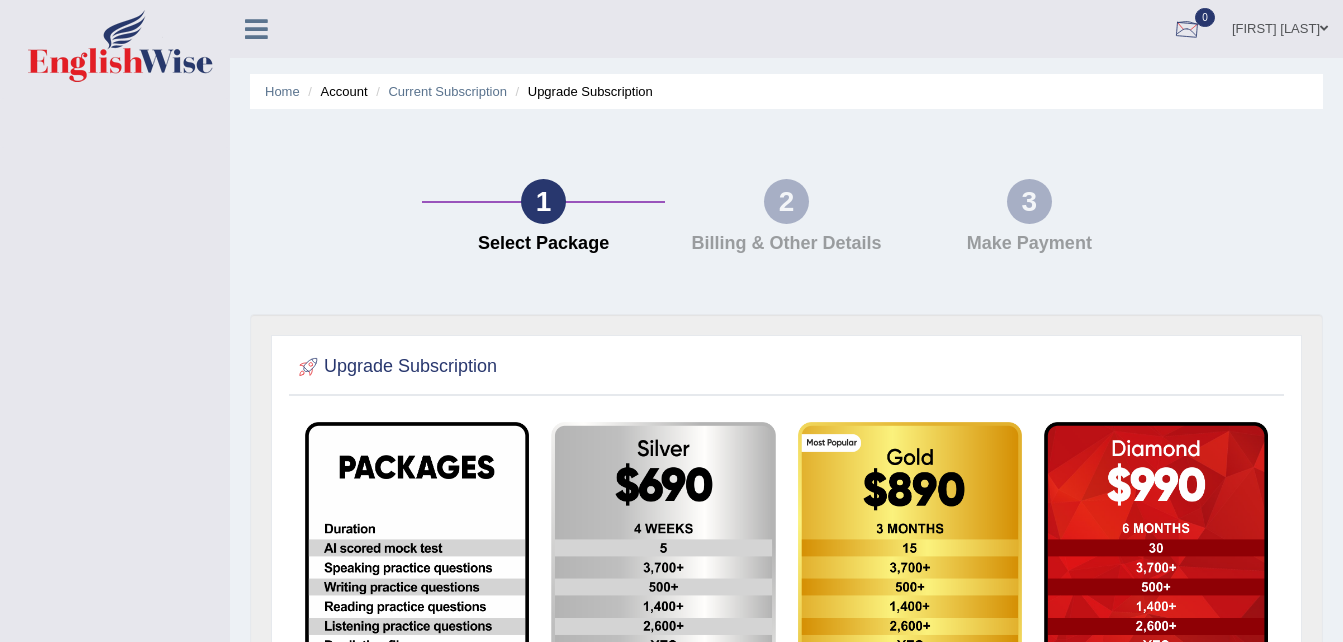click at bounding box center (1187, 30) 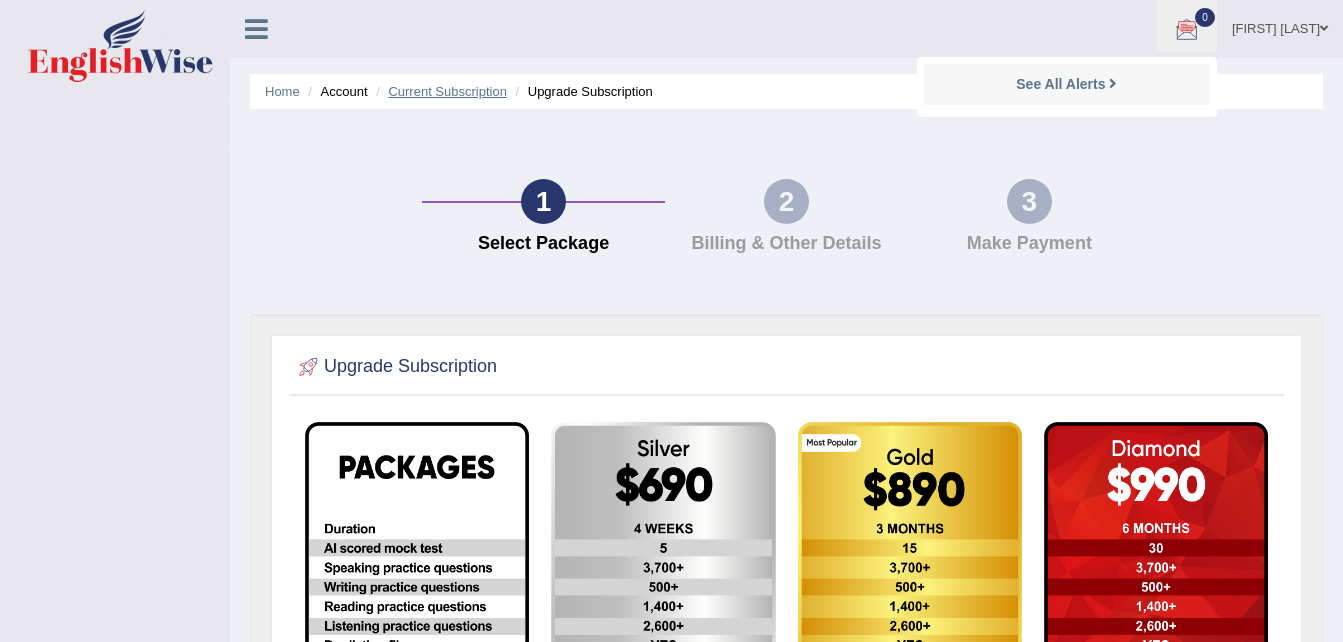 click on "Current Subscription" at bounding box center (447, 91) 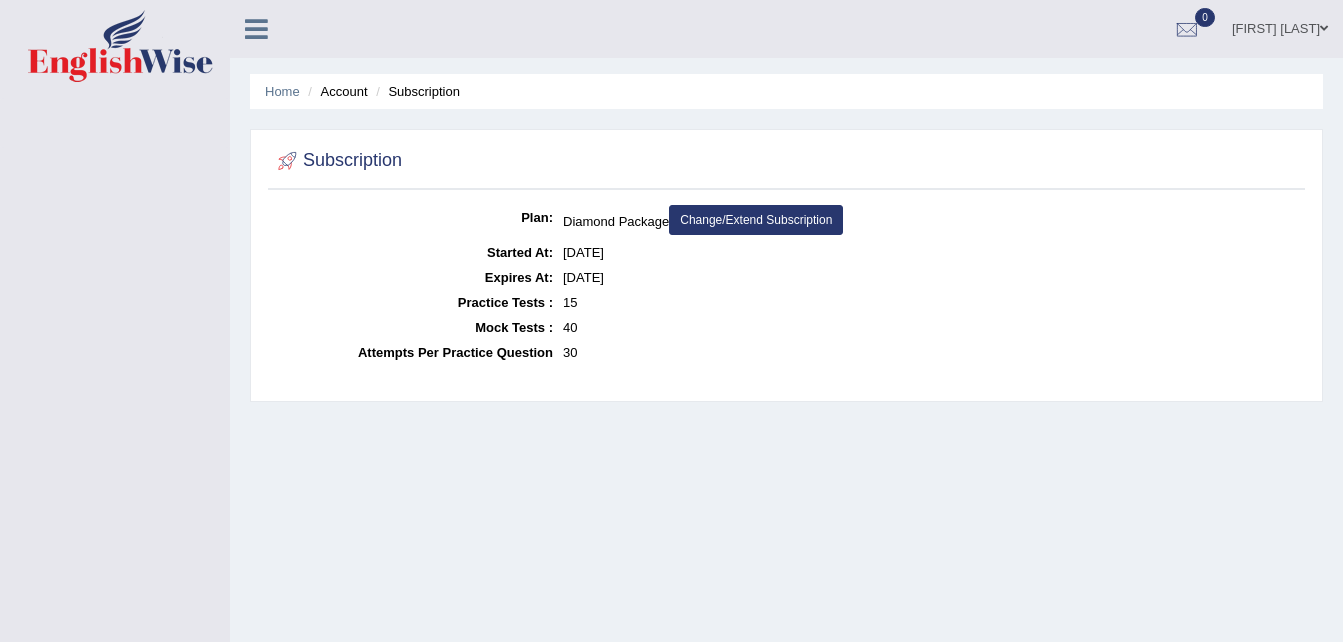 scroll, scrollTop: 0, scrollLeft: 0, axis: both 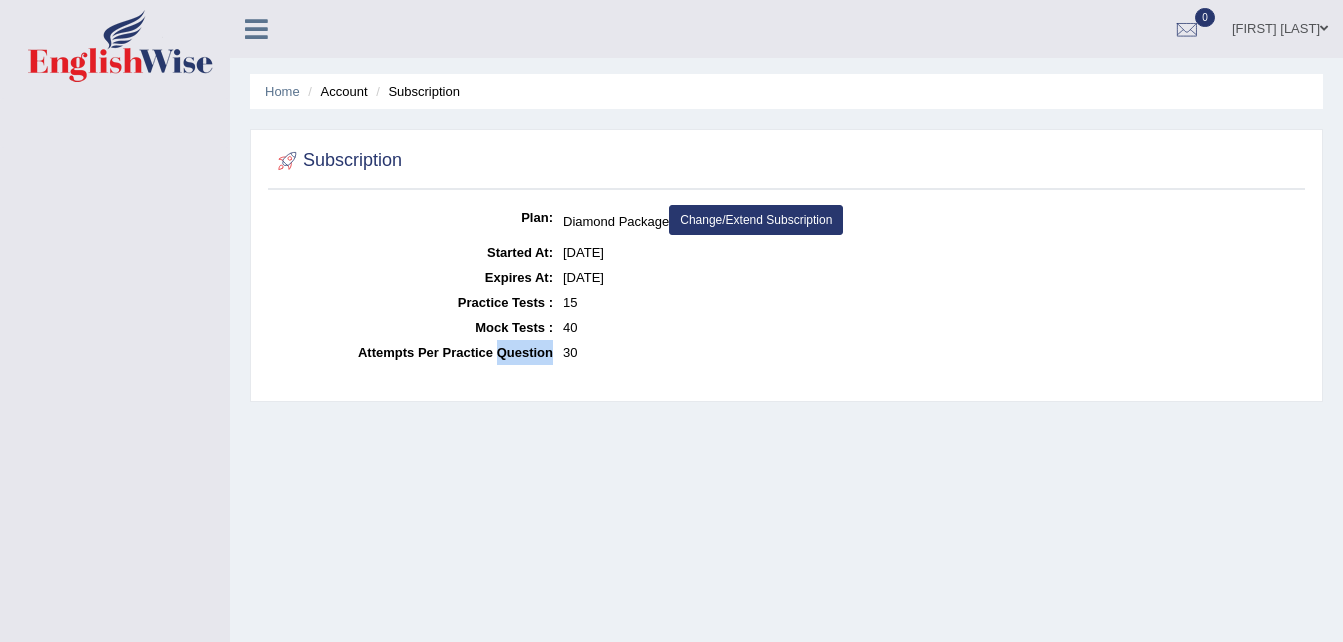 click on "Attempts Per Practice Question" at bounding box center [413, 352] 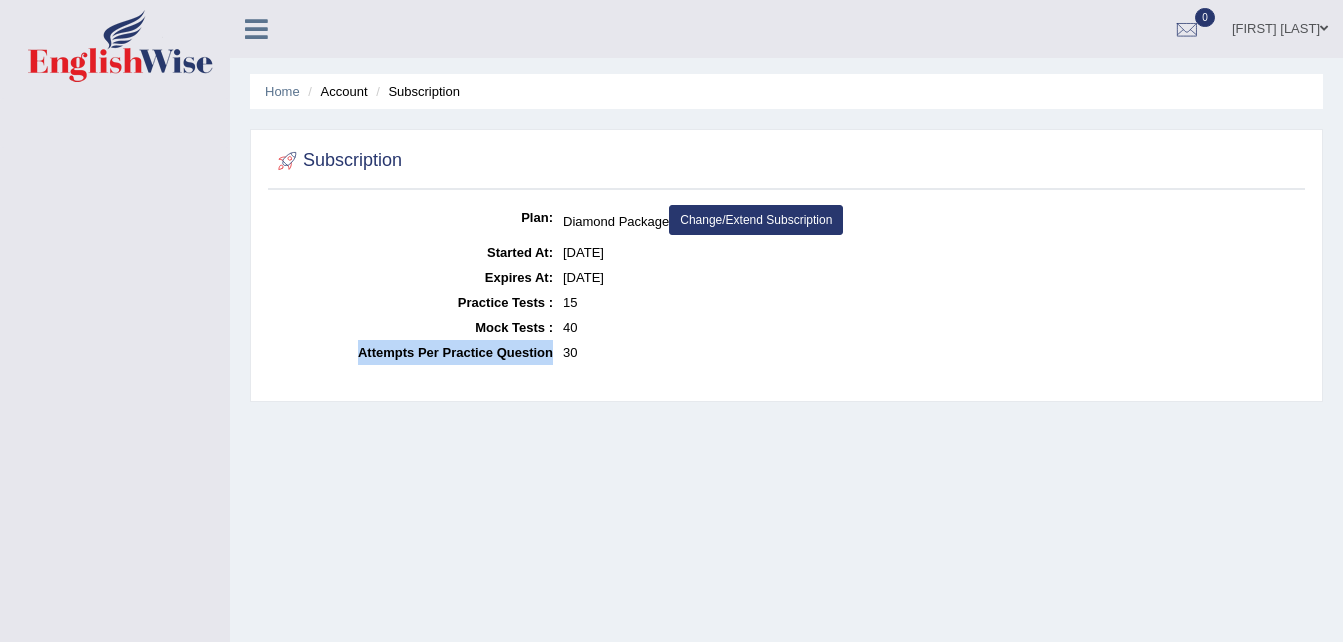click on "Attempts Per Practice Question" at bounding box center (413, 352) 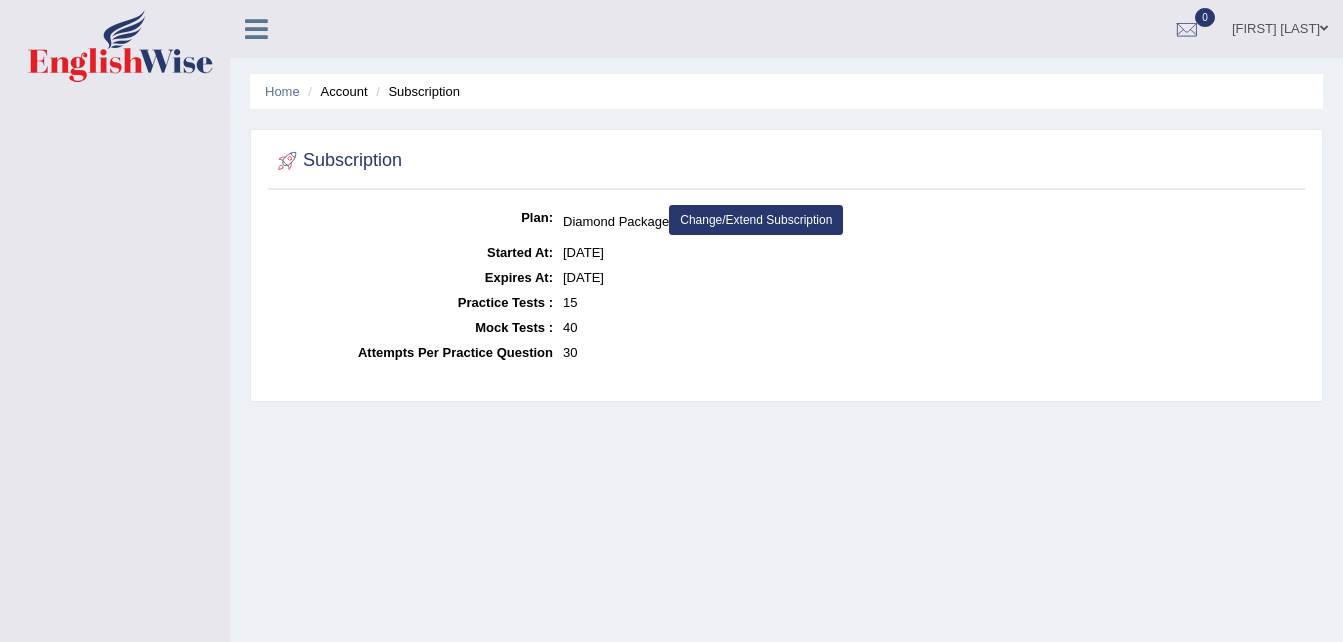 click at bounding box center [256, 29] 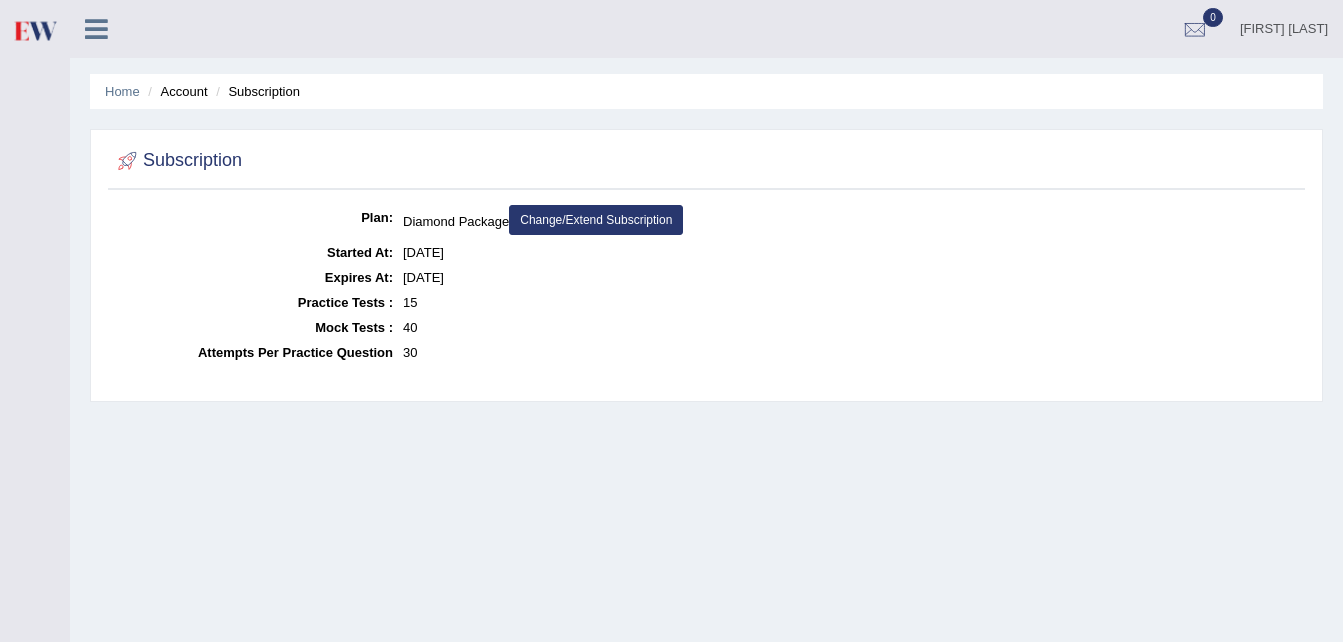 click on "Hillary Kimurgor
Toggle navigation
Username: hillary_parramatta
Access Type: Online
Subscription: Diamond Package
Log out
0
See All Alerts" at bounding box center [706, 29] 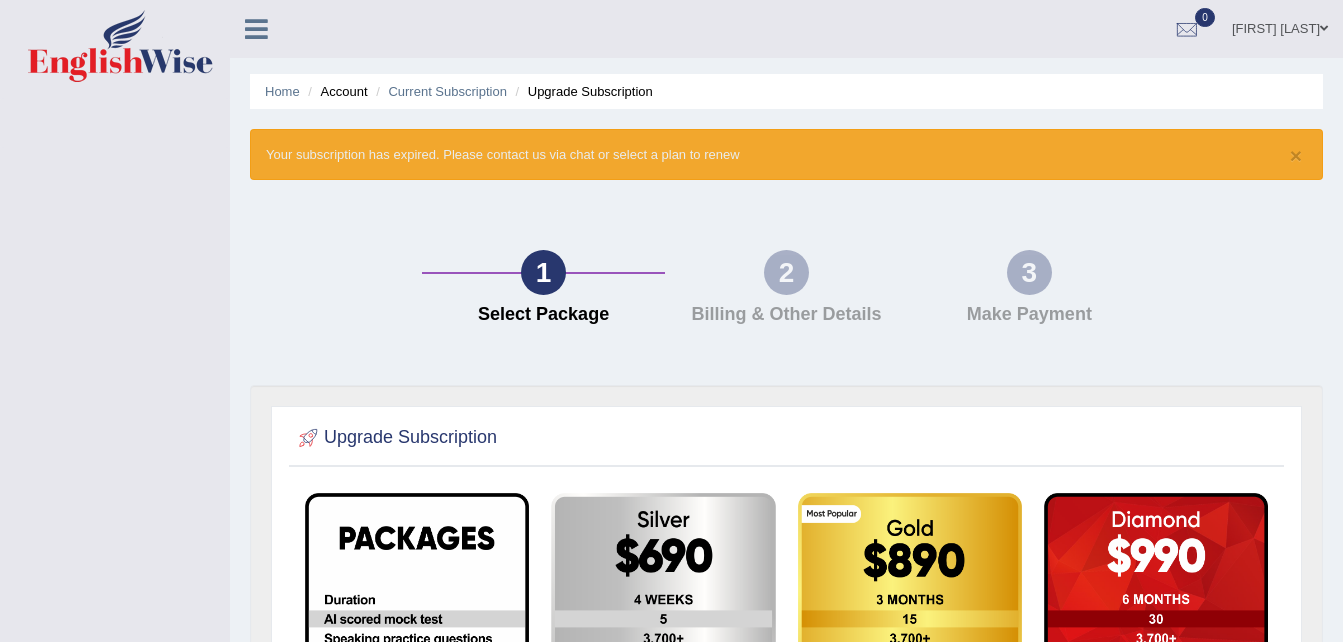 scroll, scrollTop: 0, scrollLeft: 0, axis: both 